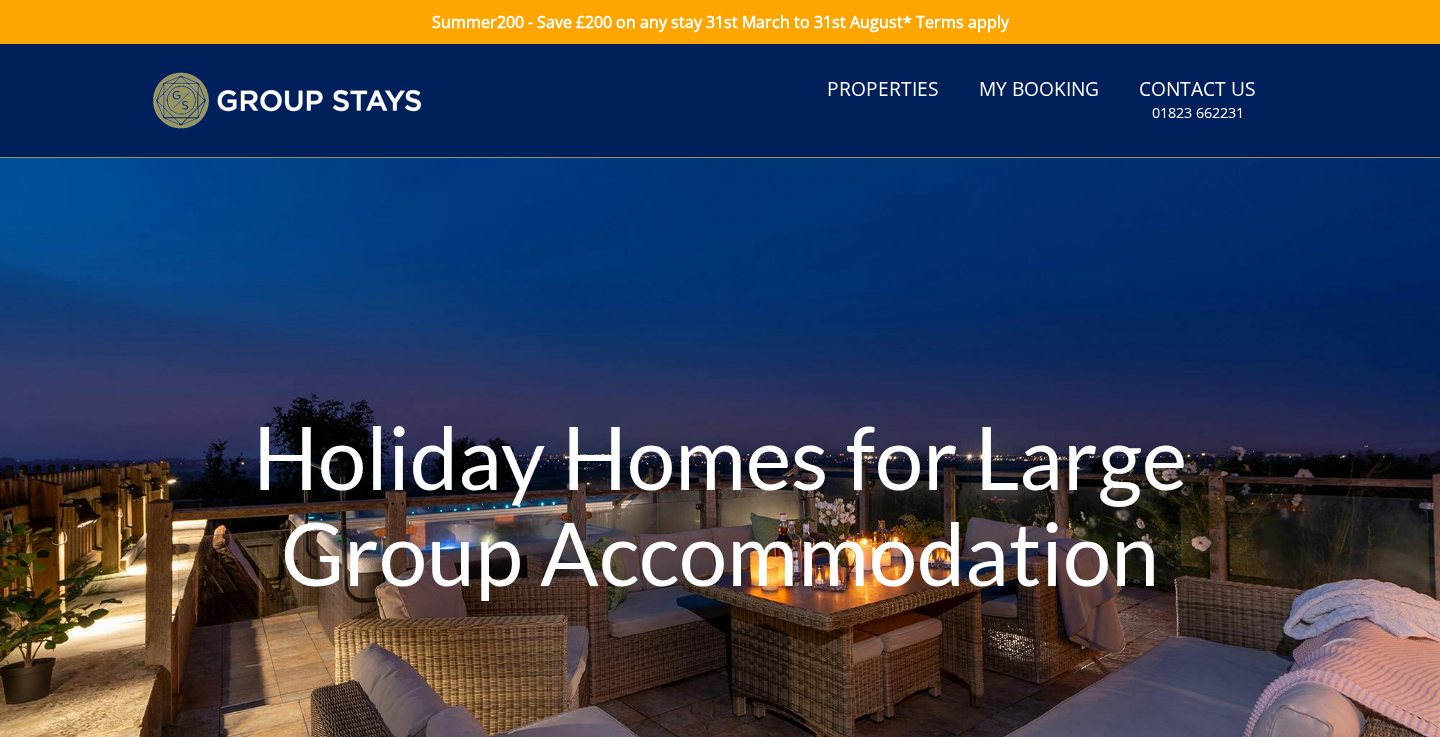 scroll, scrollTop: 0, scrollLeft: 0, axis: both 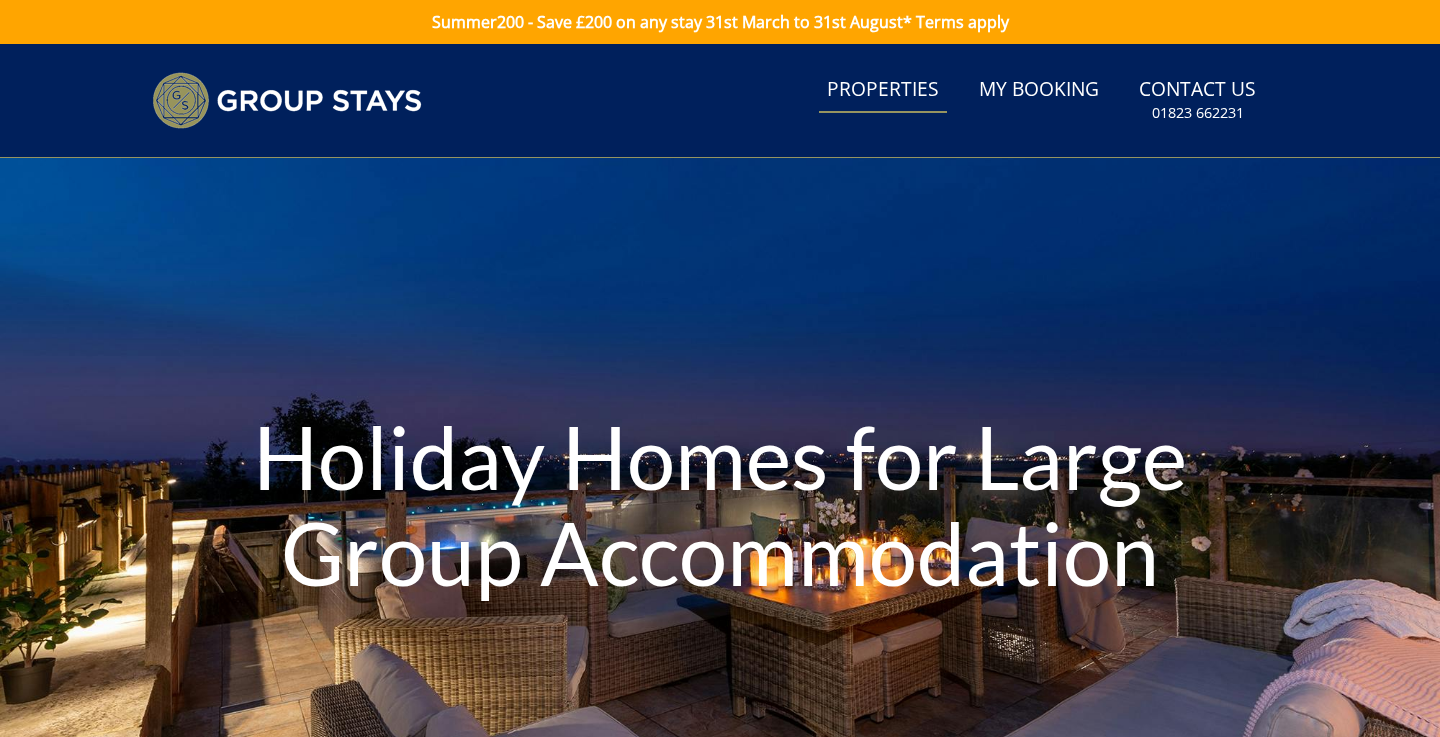 click on "Properties" at bounding box center (883, 90) 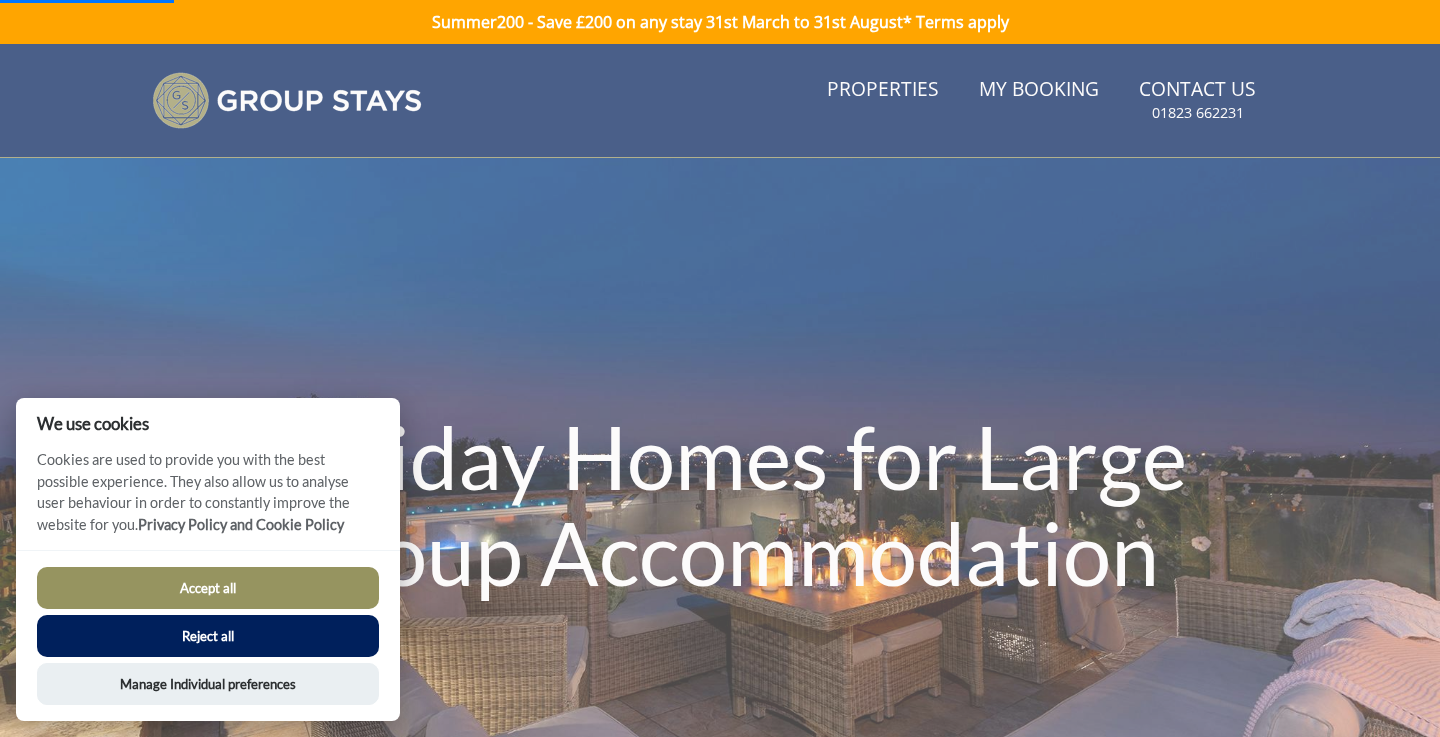 click on "Reject all" at bounding box center [208, 636] 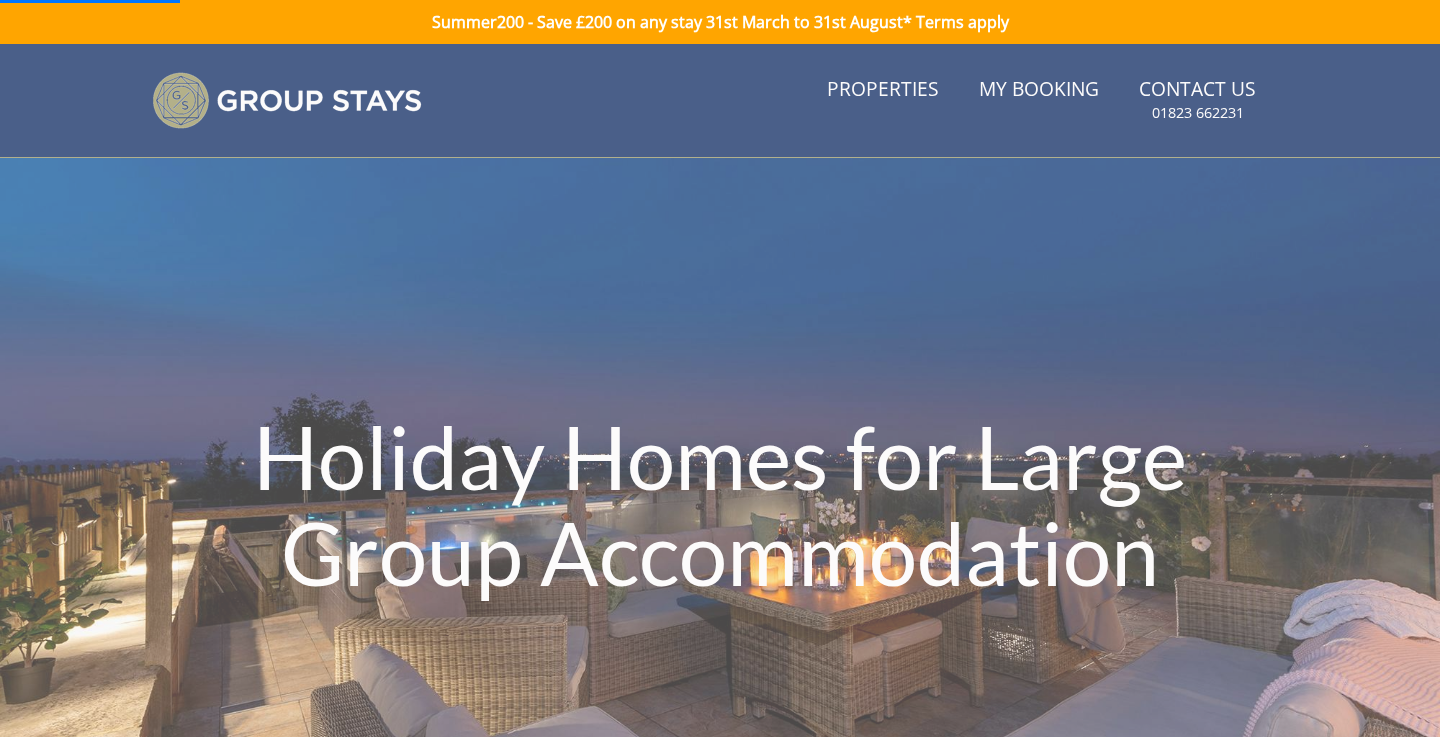 scroll, scrollTop: 49, scrollLeft: 0, axis: vertical 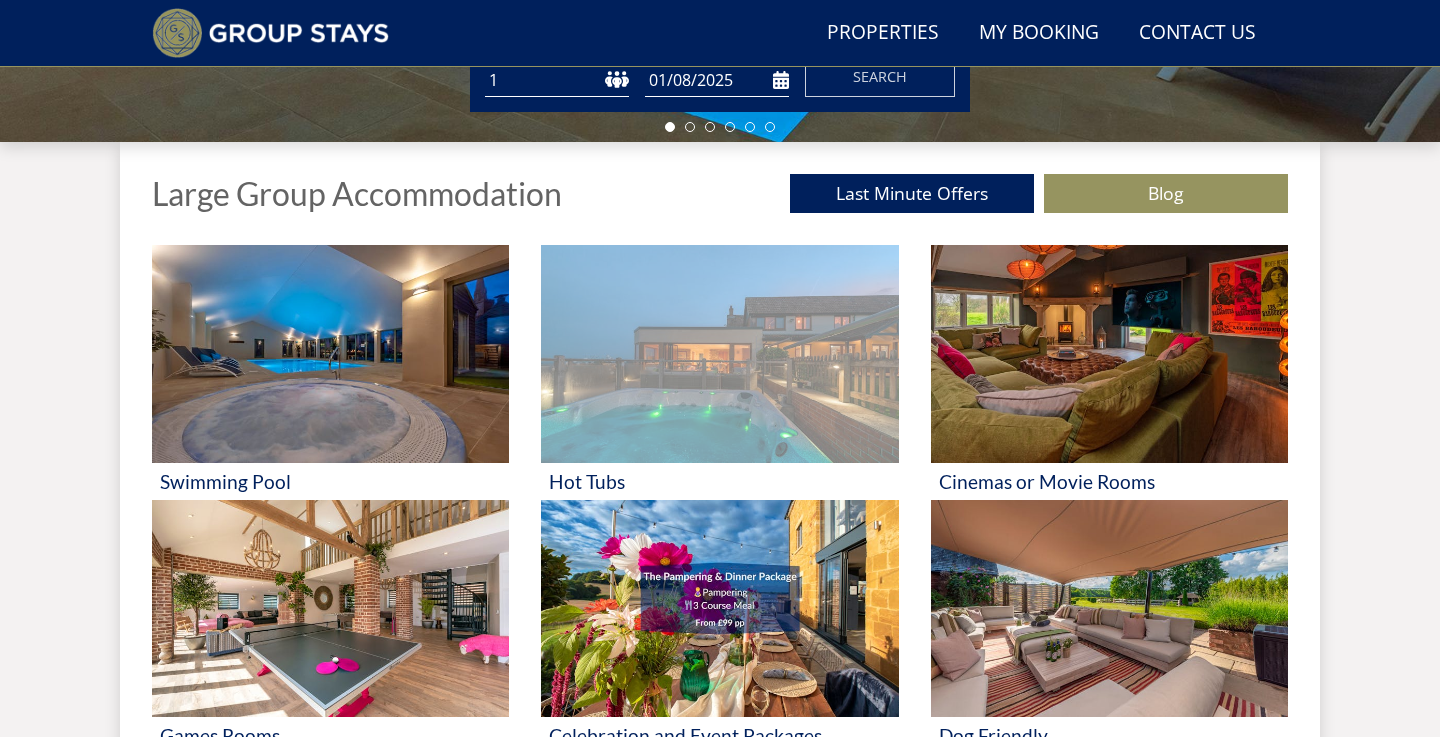 click at bounding box center (719, 354) 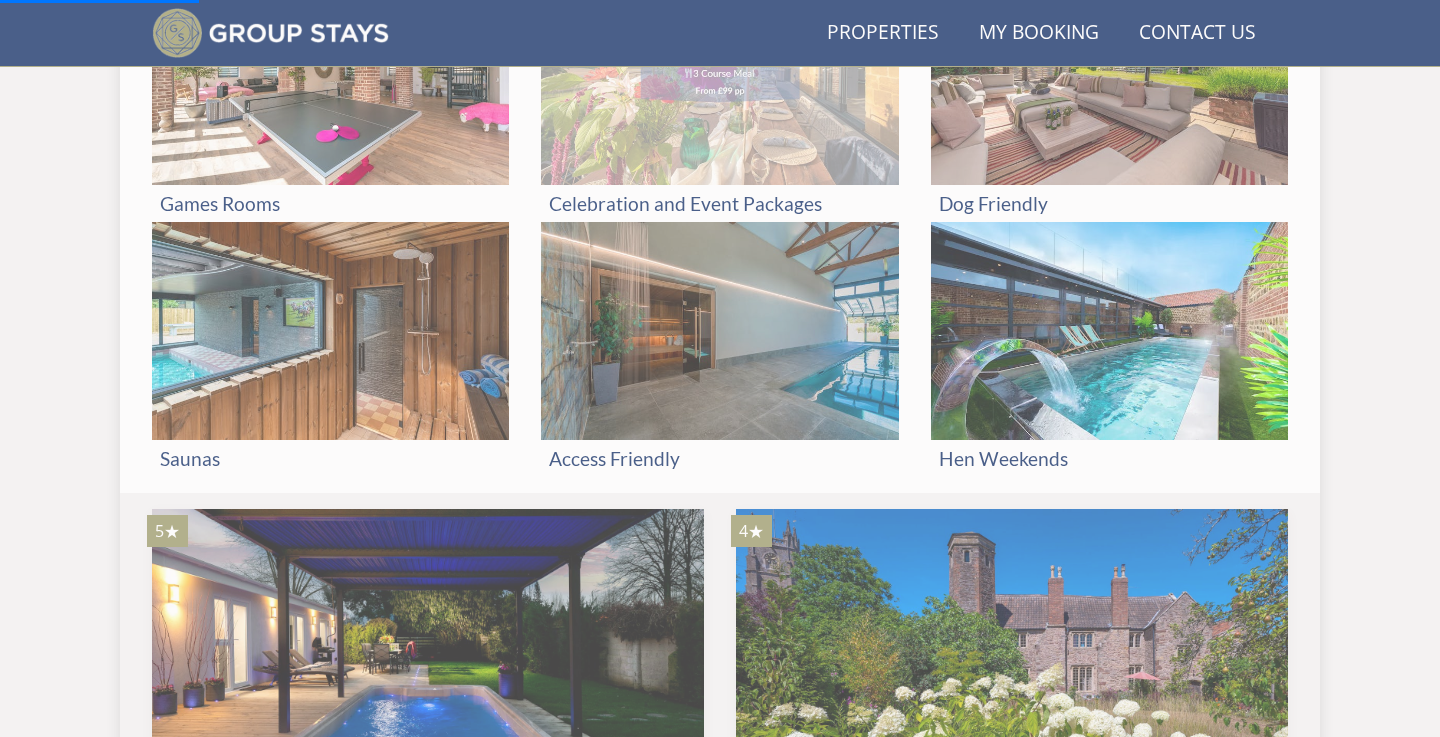 scroll, scrollTop: 1209, scrollLeft: 0, axis: vertical 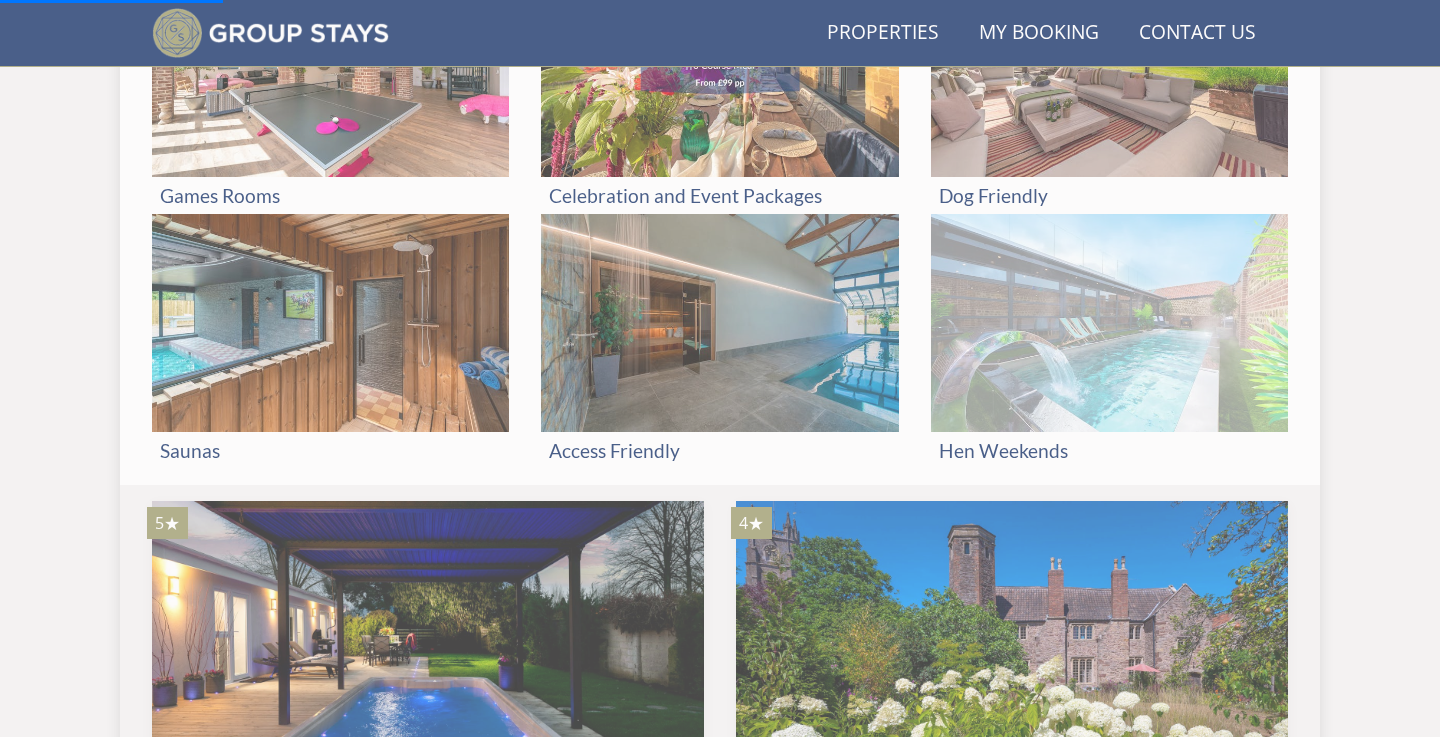 click at bounding box center [1109, 323] 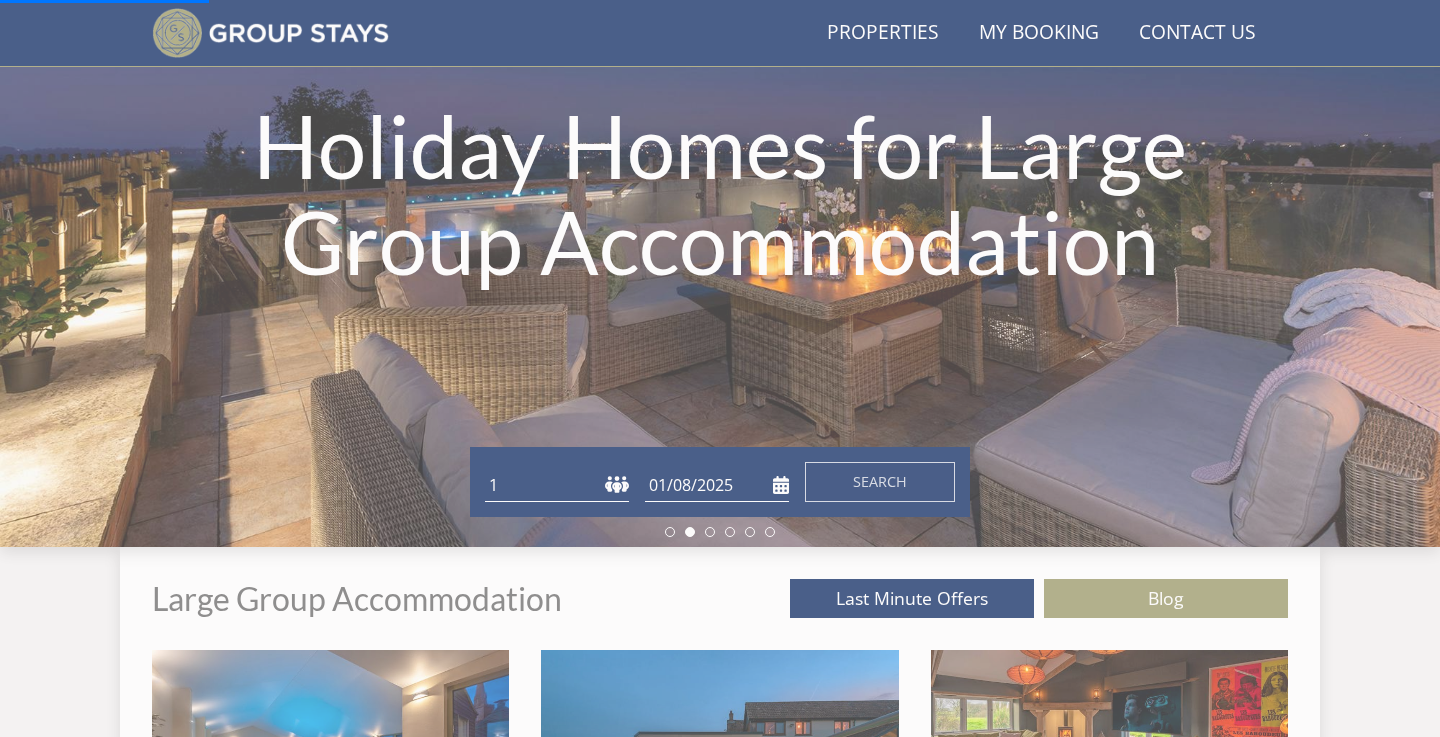scroll, scrollTop: 263, scrollLeft: 0, axis: vertical 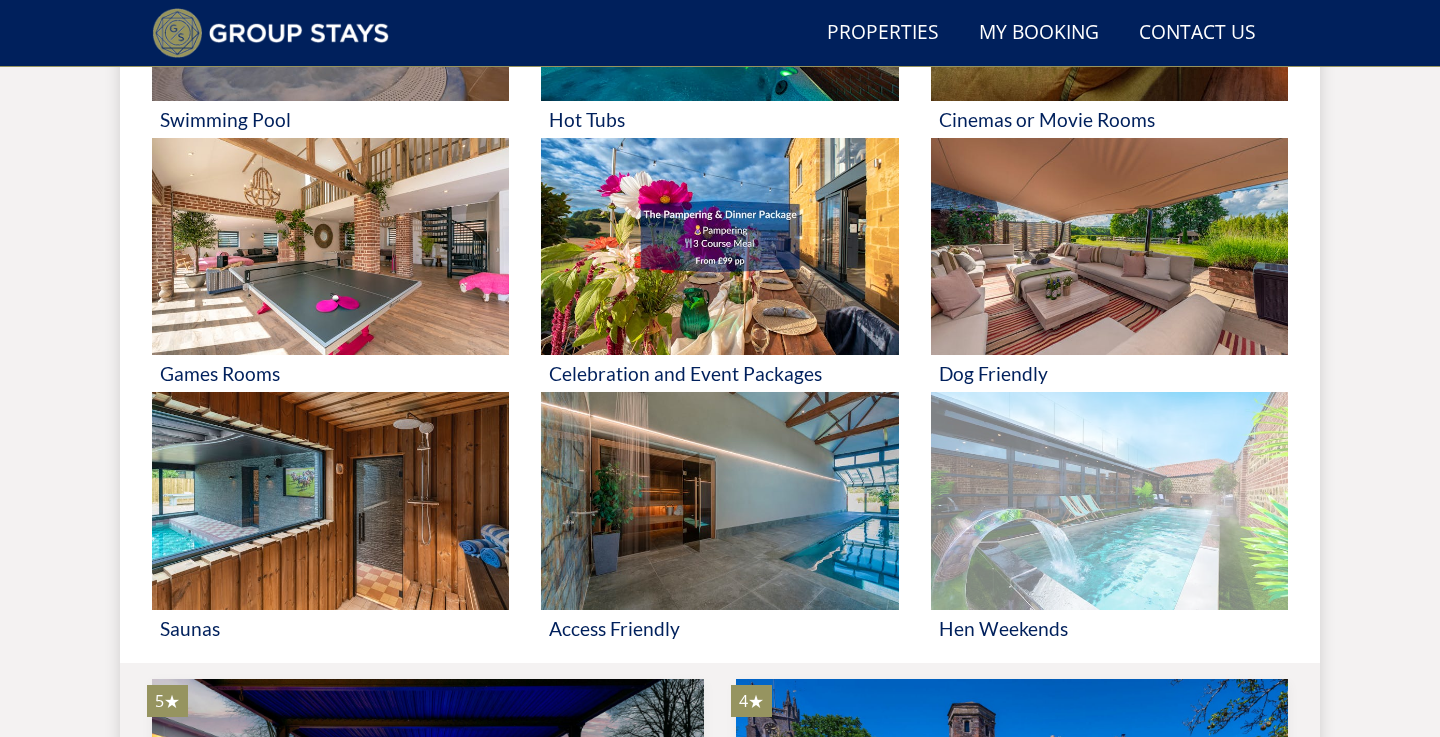 click at bounding box center (1109, 501) 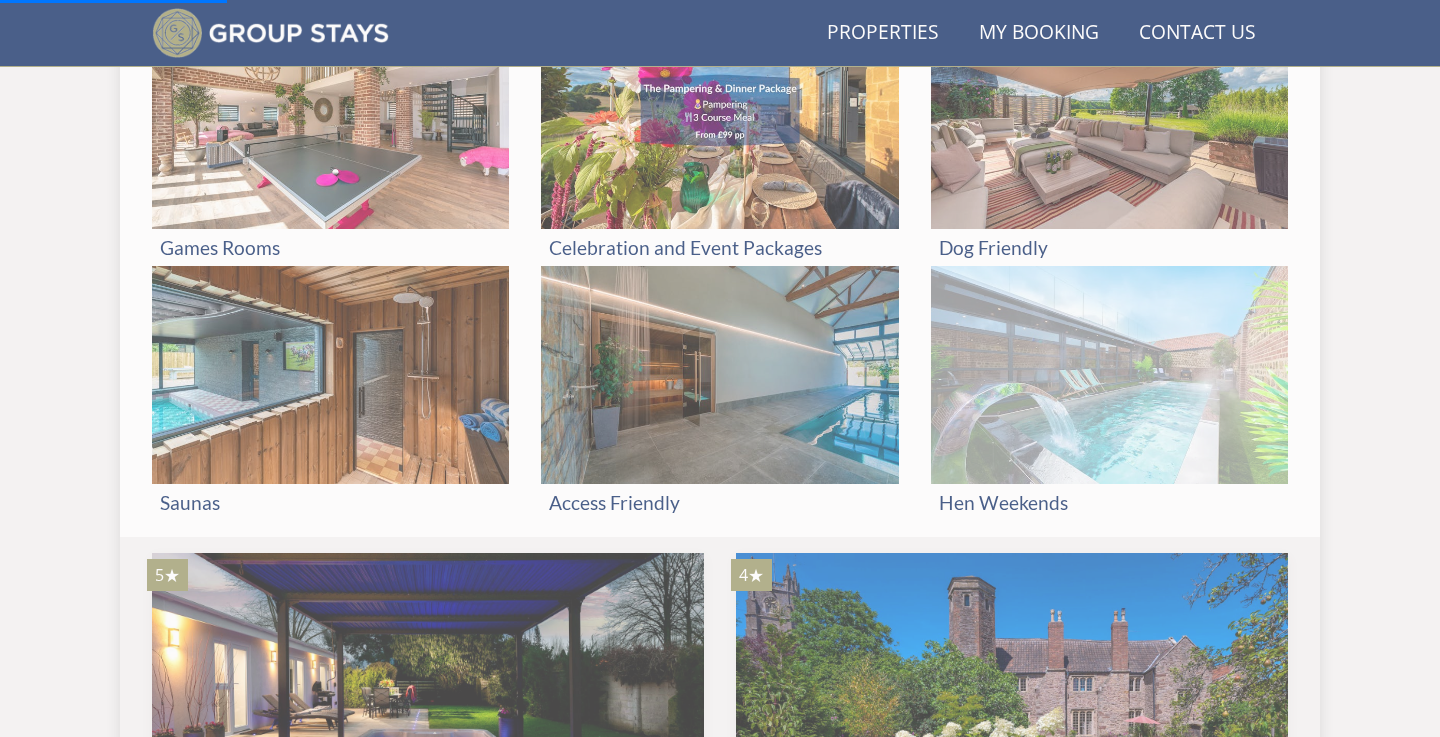 scroll, scrollTop: 1235, scrollLeft: 0, axis: vertical 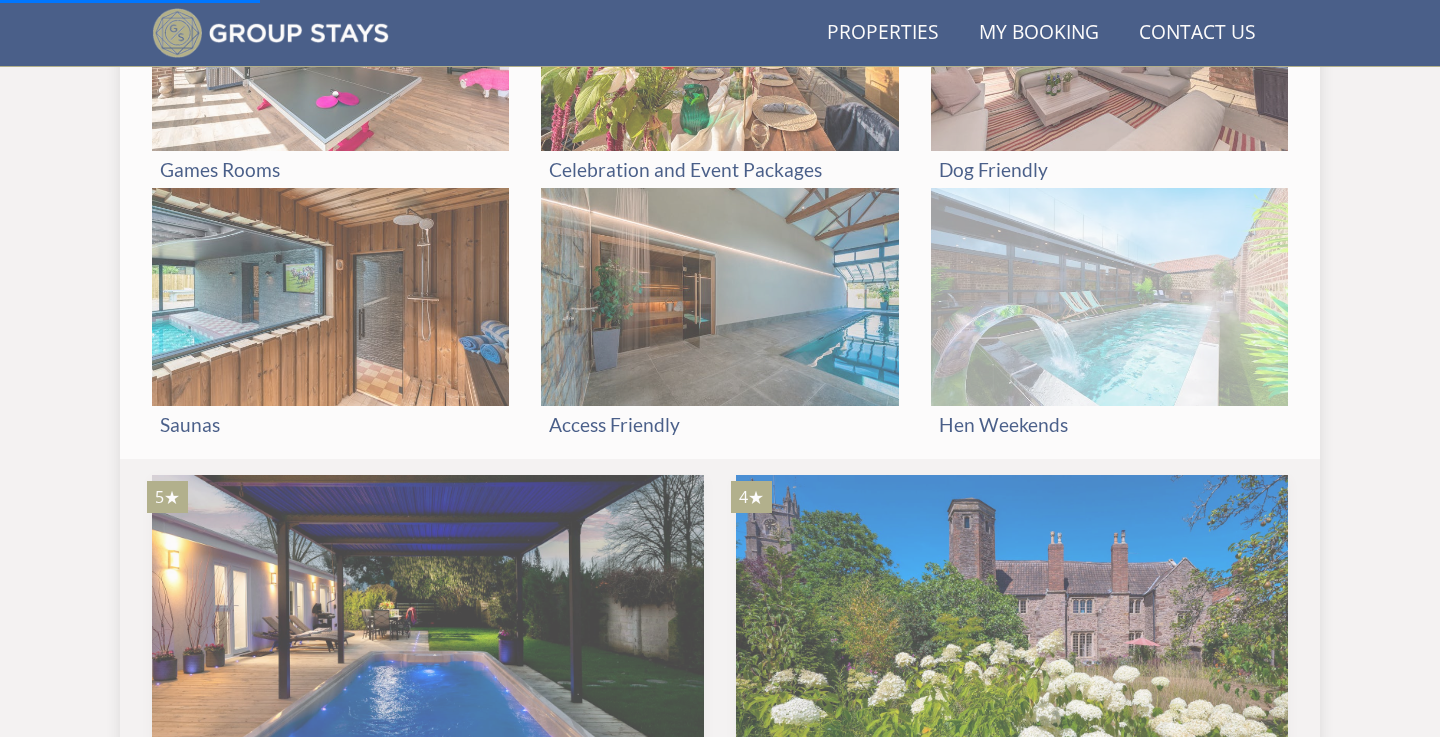 click at bounding box center (1109, 297) 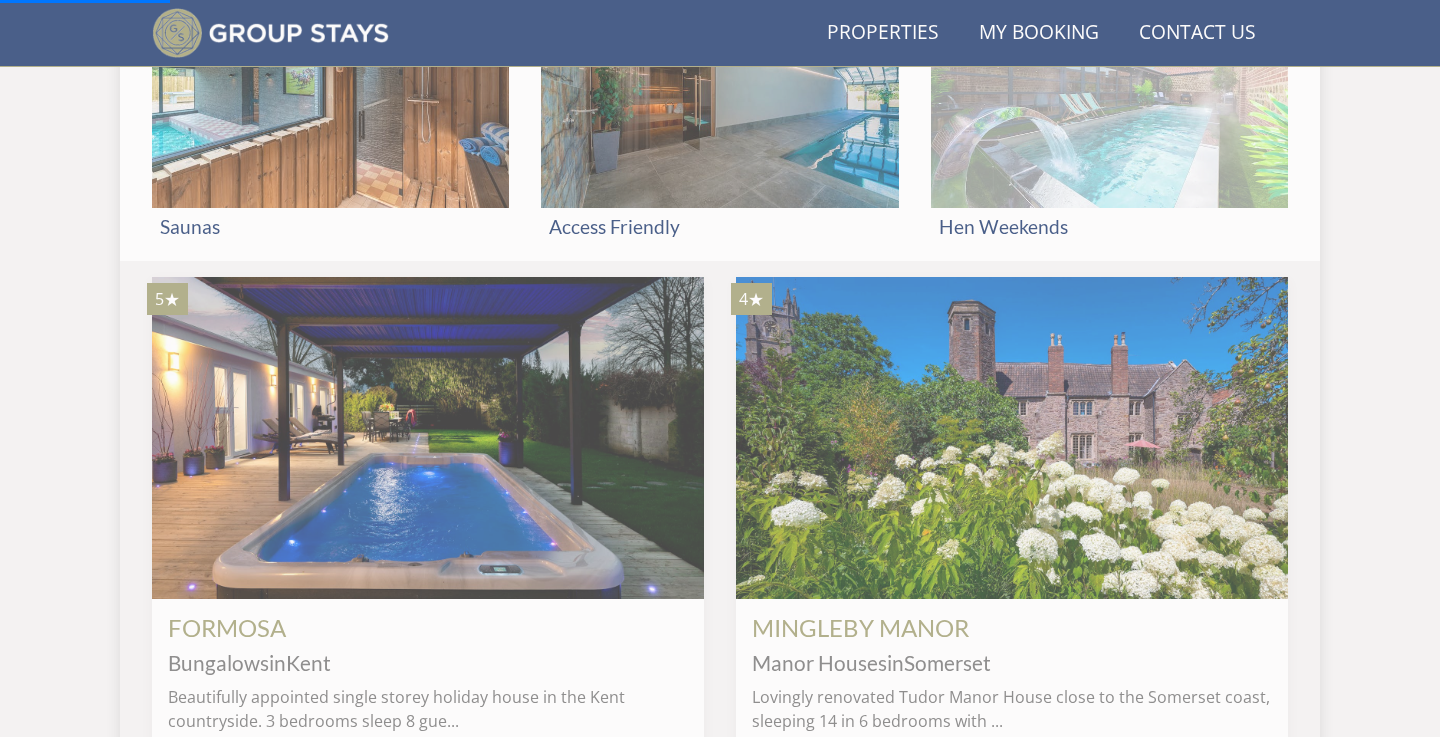 scroll, scrollTop: 1559, scrollLeft: 0, axis: vertical 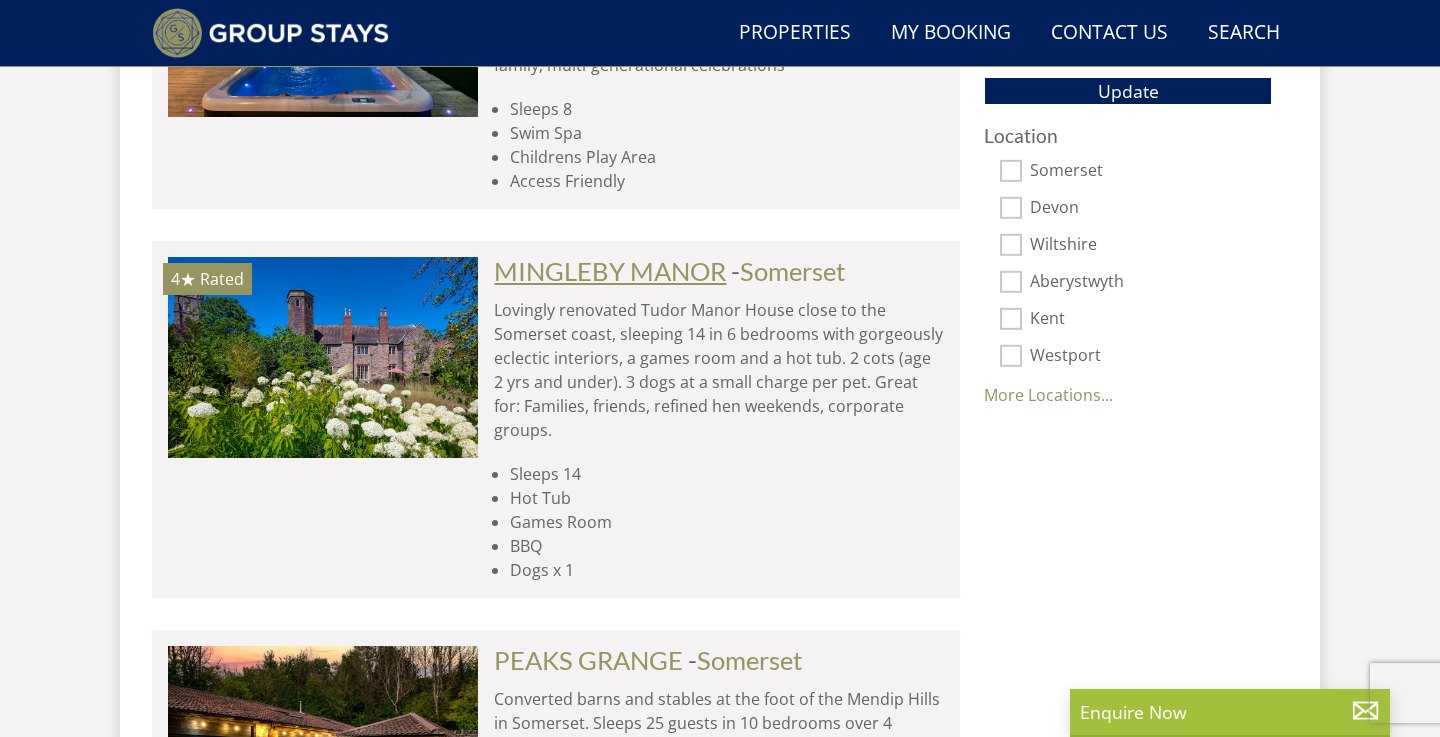 click on "MINGLEBY MANOR" at bounding box center [610, 271] 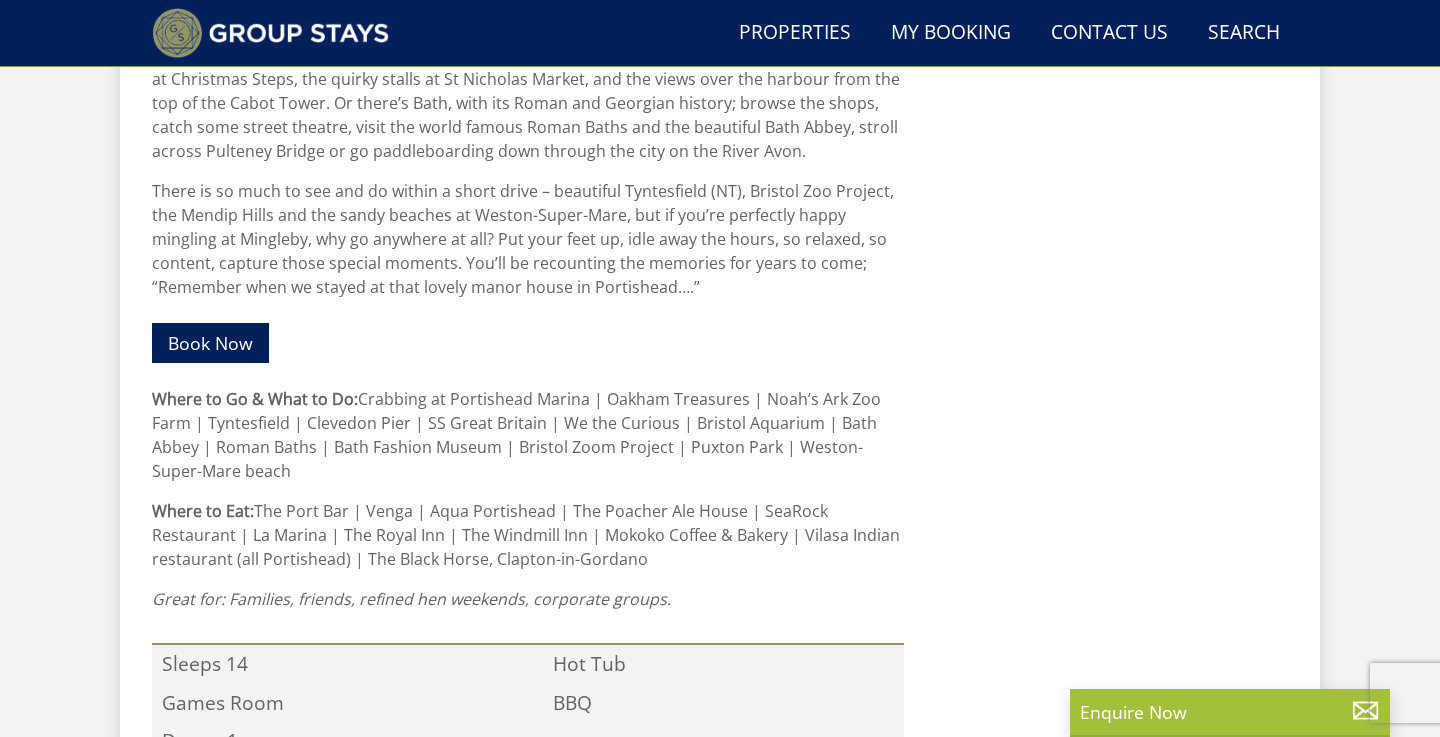 scroll, scrollTop: 1714, scrollLeft: 0, axis: vertical 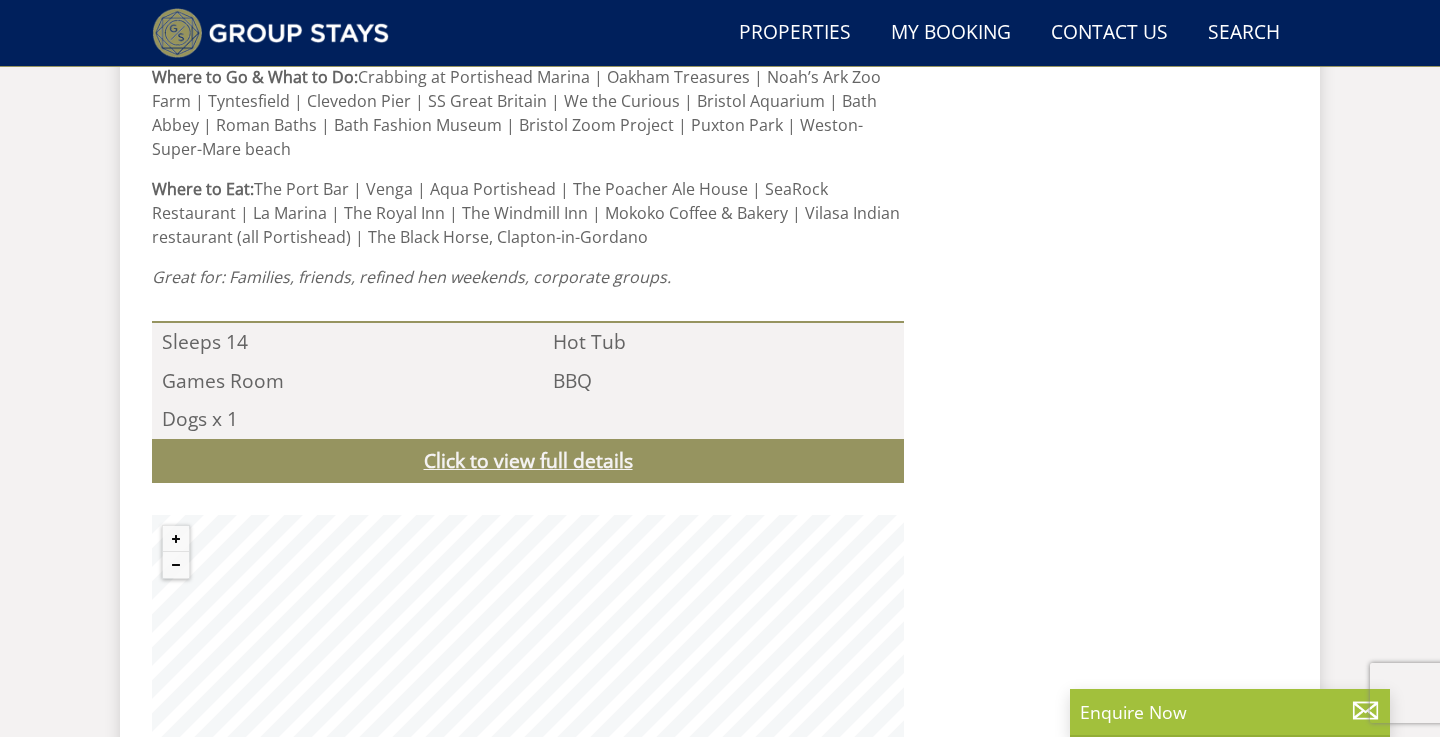 click on "Click to view full details" at bounding box center (528, 461) 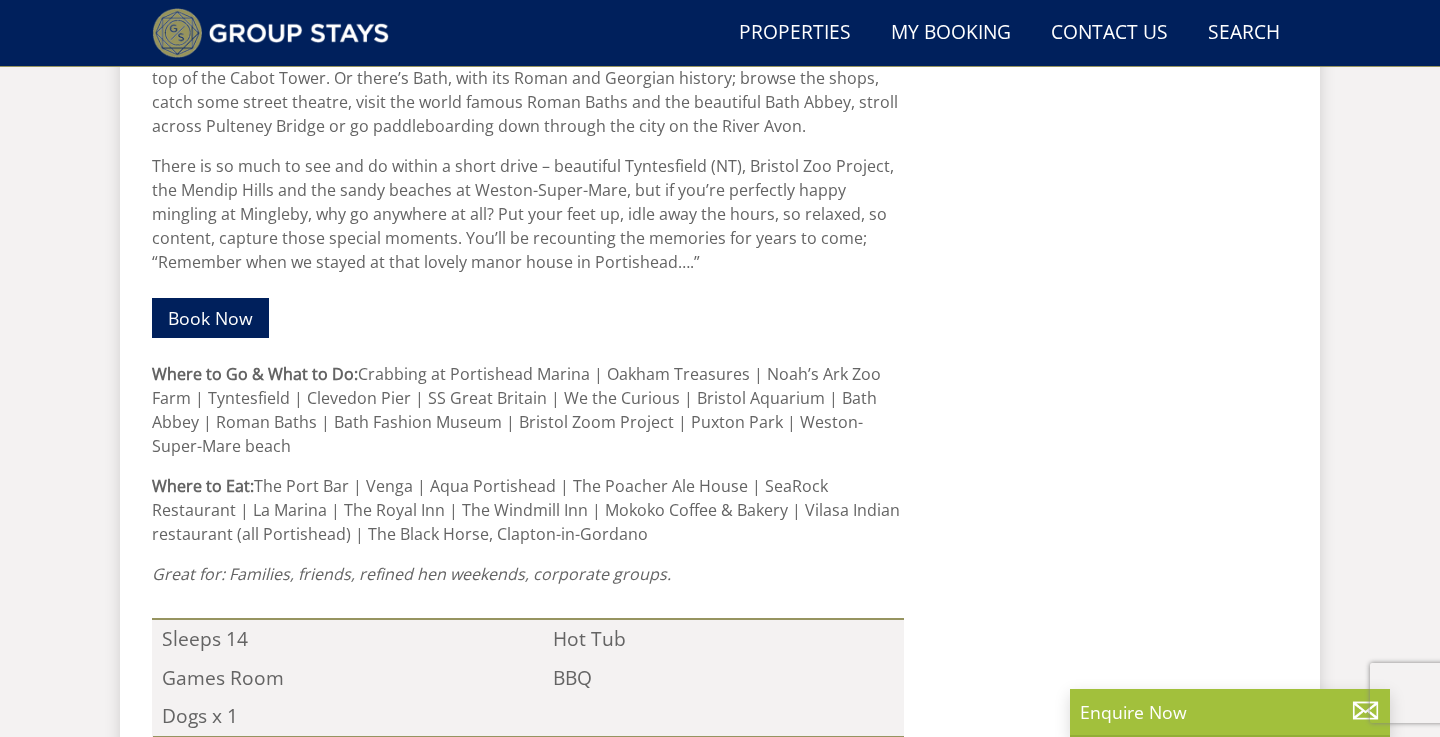 scroll, scrollTop: 1416, scrollLeft: 0, axis: vertical 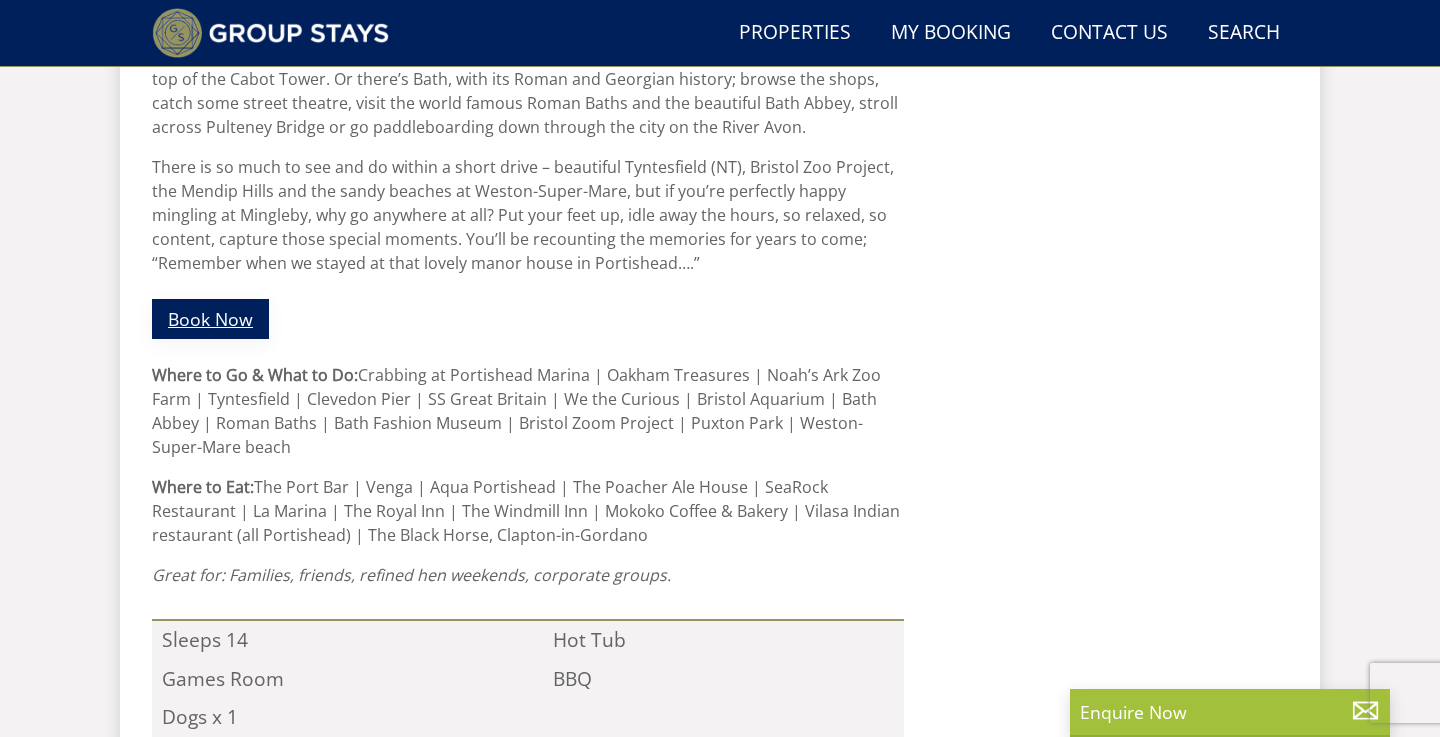click on "Book Now" at bounding box center (210, 318) 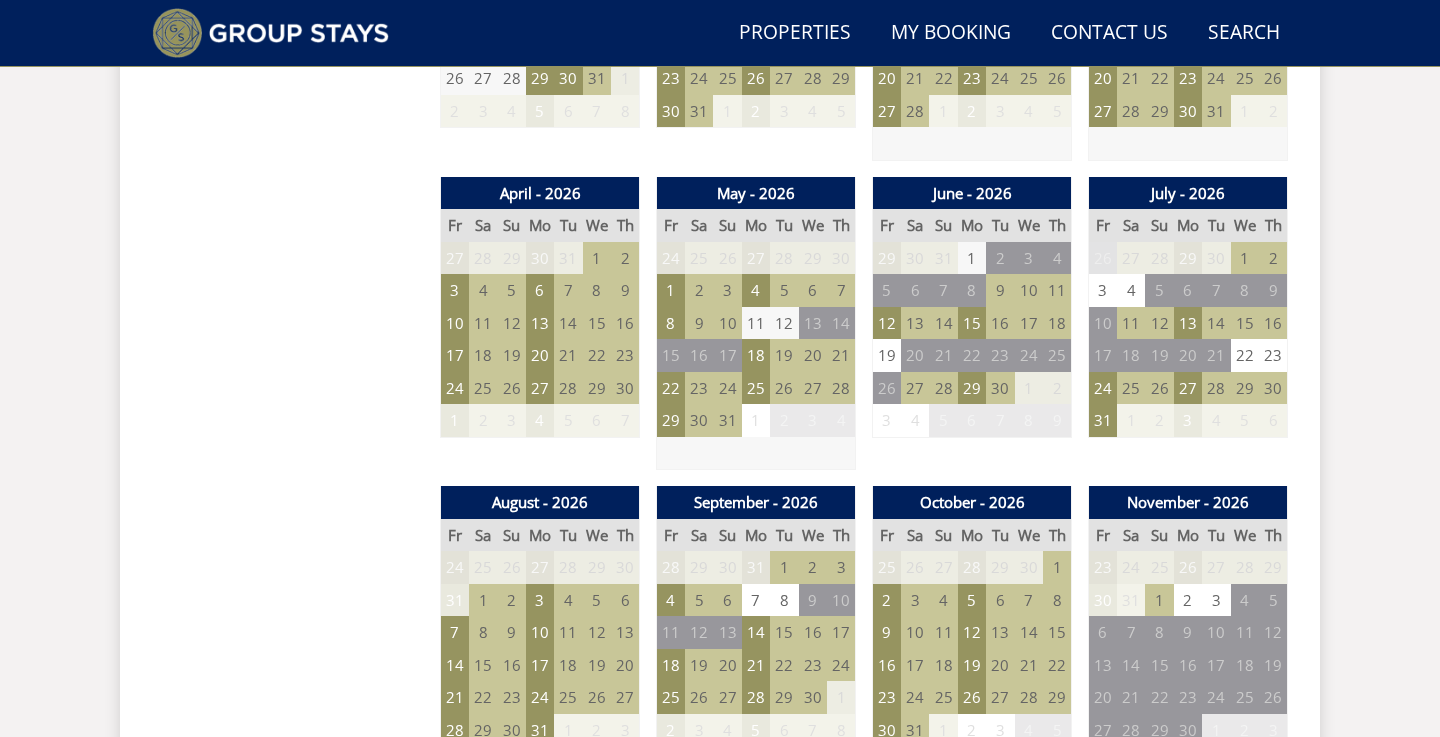 scroll, scrollTop: 1378, scrollLeft: 0, axis: vertical 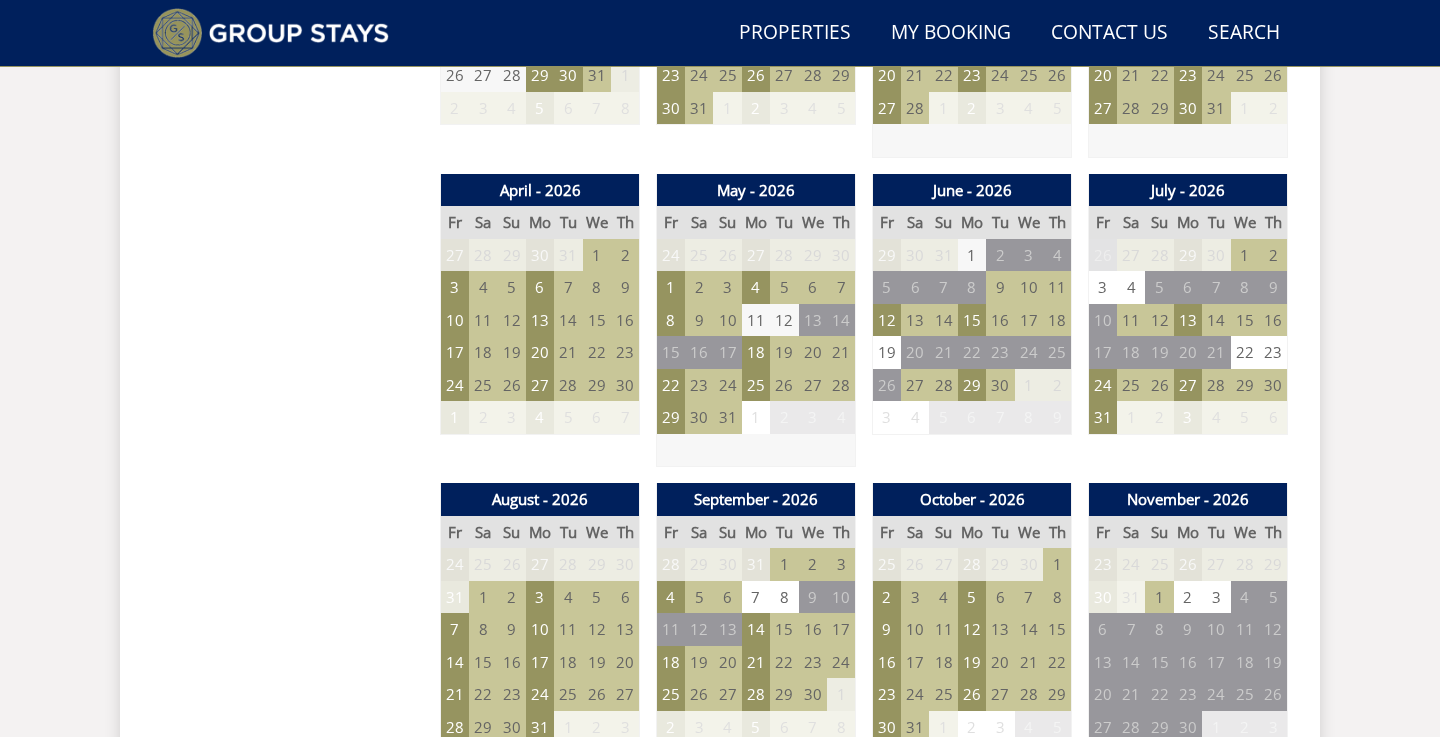 click on "20" at bounding box center [813, 352] 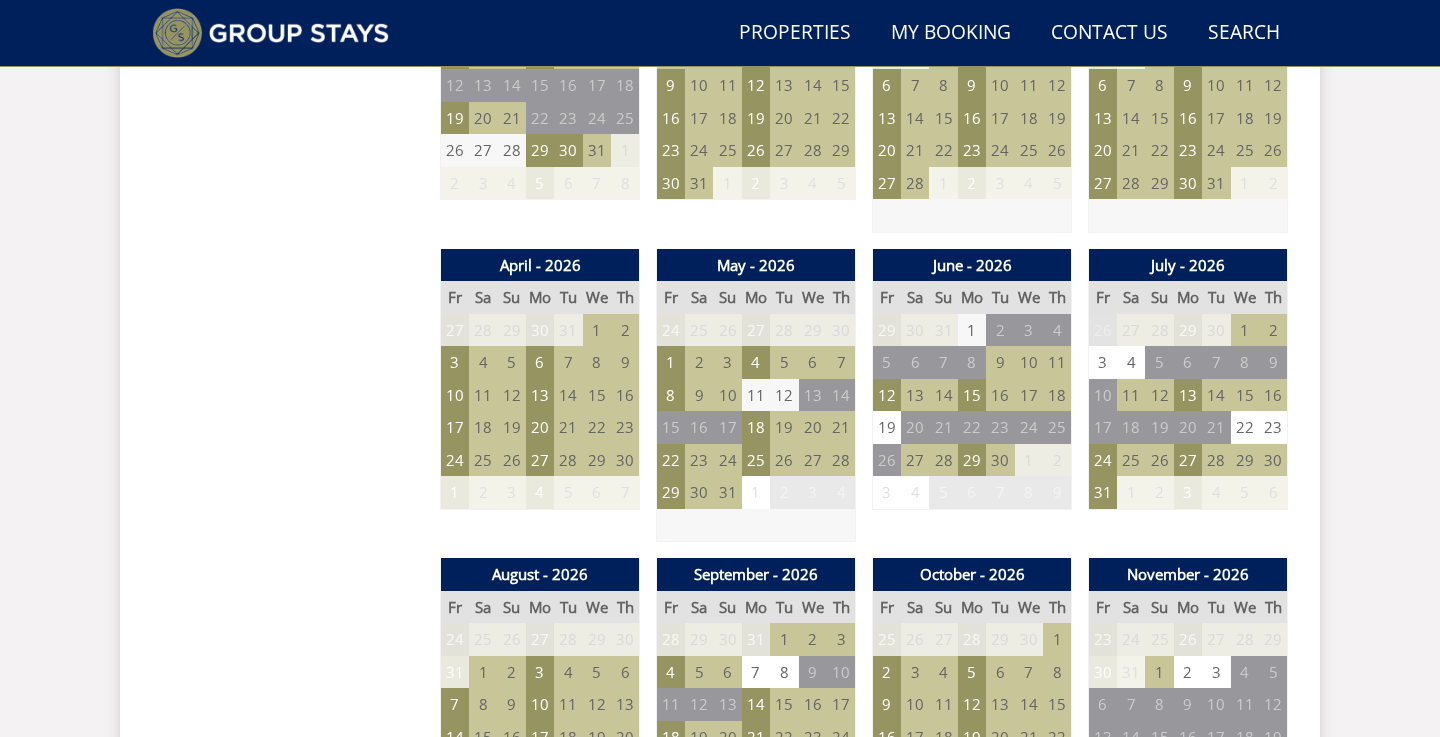scroll, scrollTop: 1304, scrollLeft: 0, axis: vertical 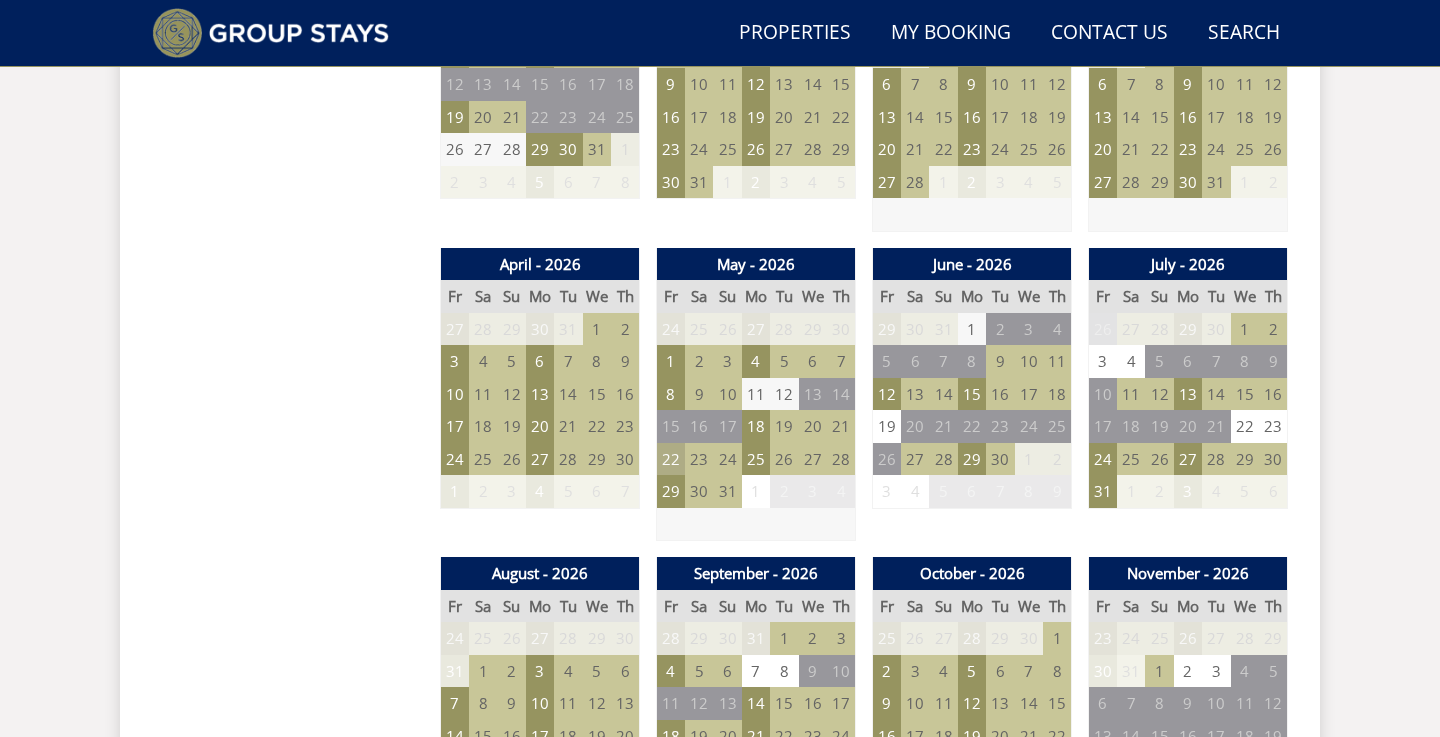 click on "22" at bounding box center (671, 459) 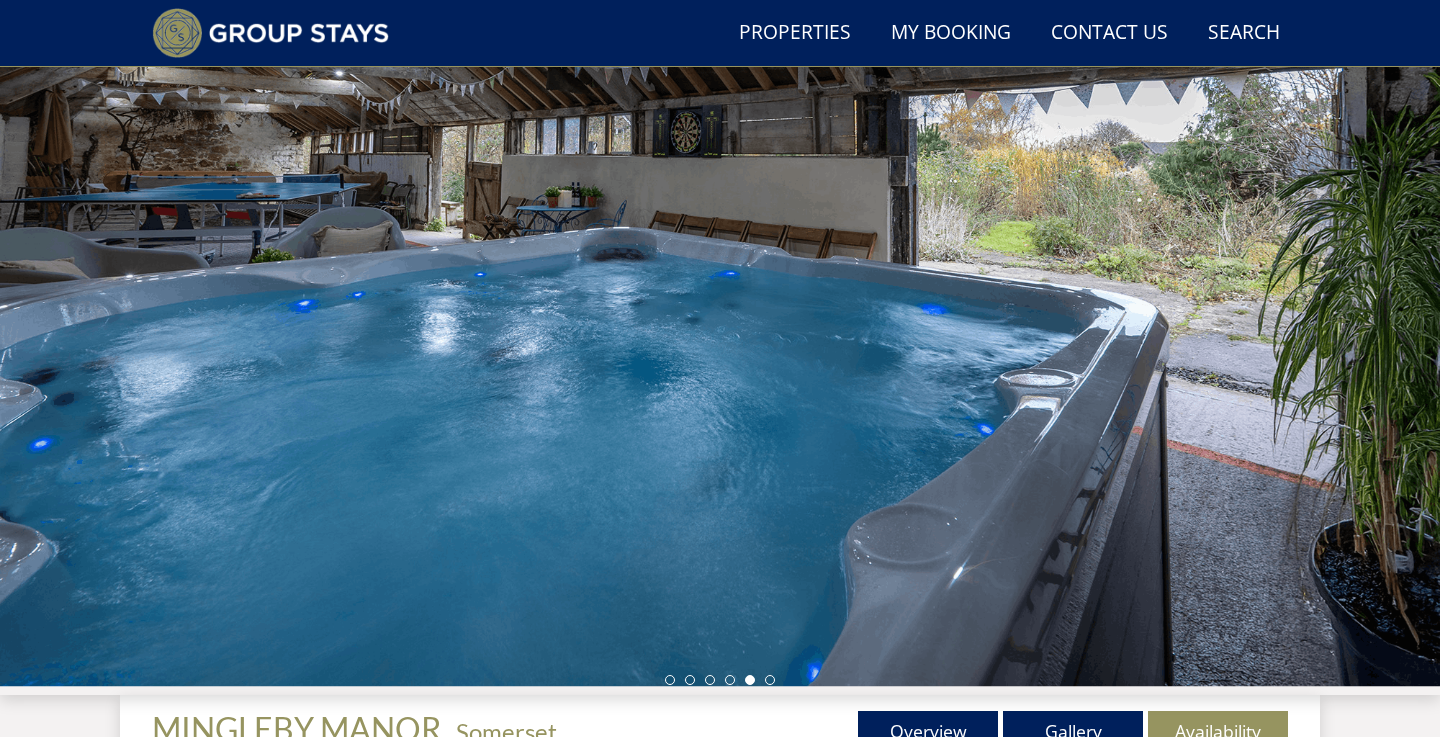 scroll, scrollTop: 114, scrollLeft: 0, axis: vertical 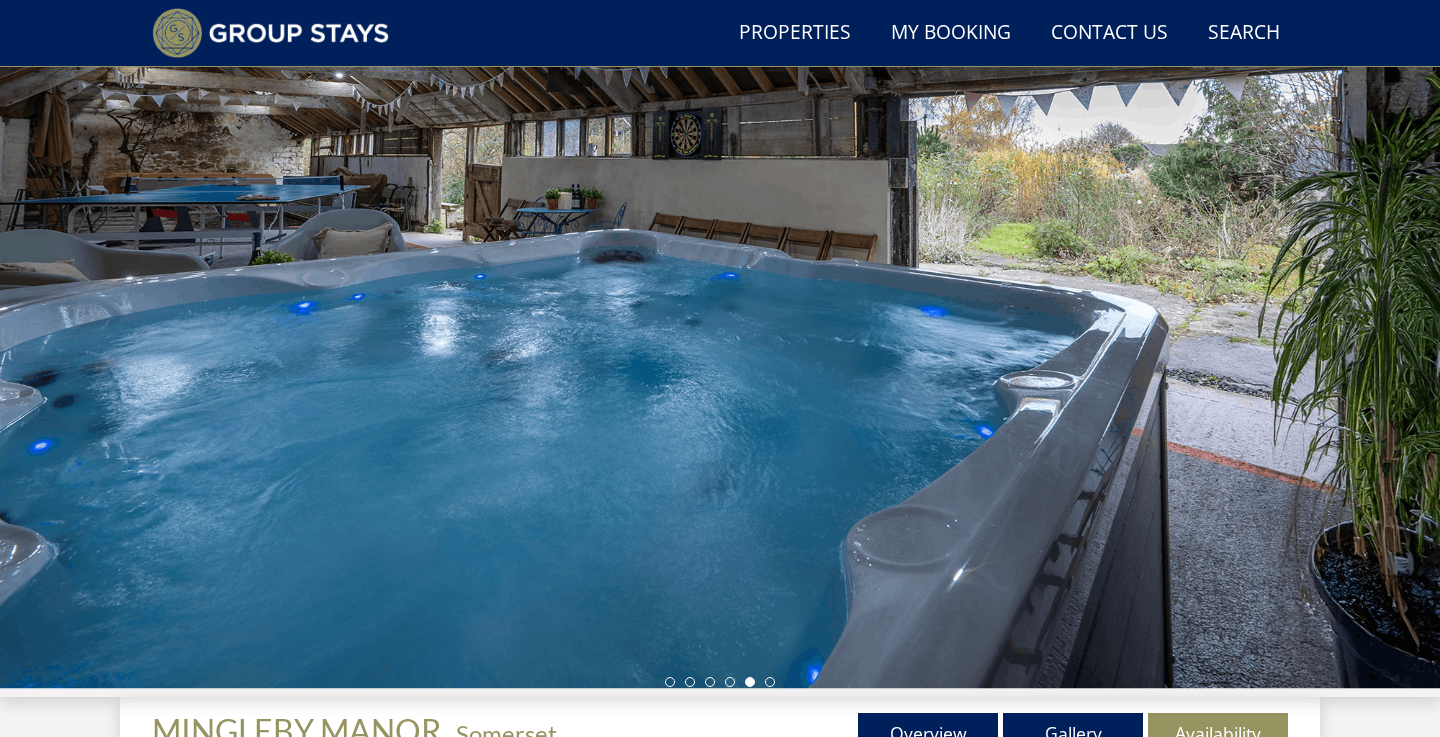 click at bounding box center [720, 347] 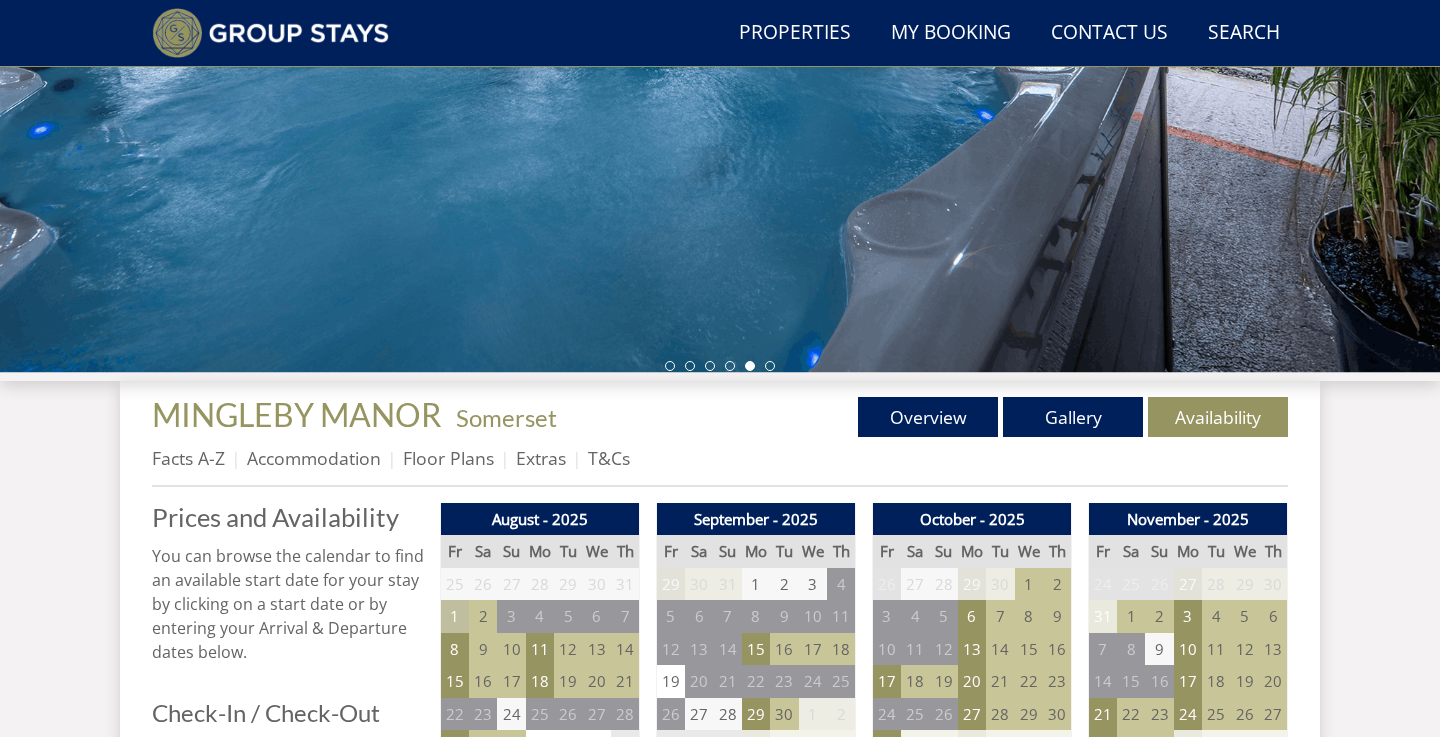 scroll, scrollTop: 451, scrollLeft: 0, axis: vertical 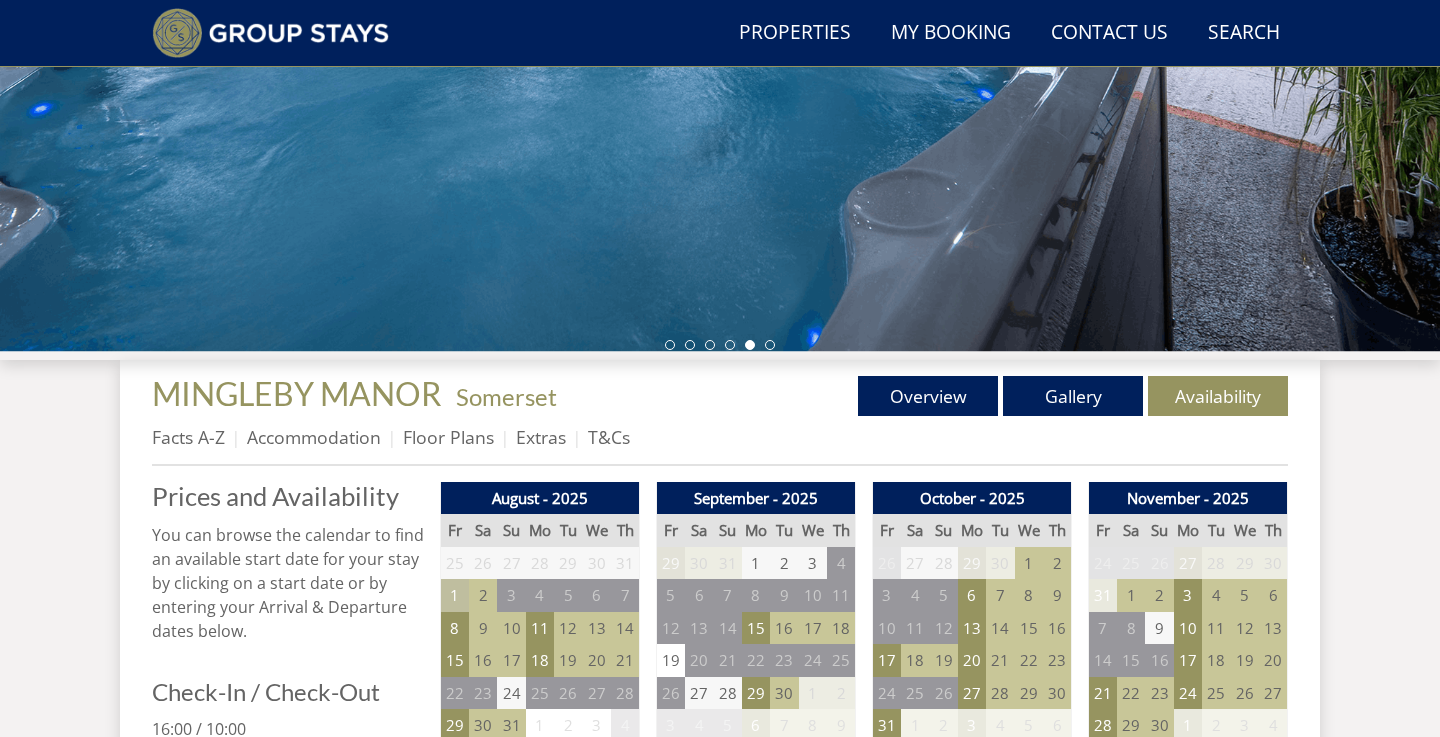 click on "Facts A-Z
Accommodation
Floor Plans
Extras
T&Cs" at bounding box center [720, 442] 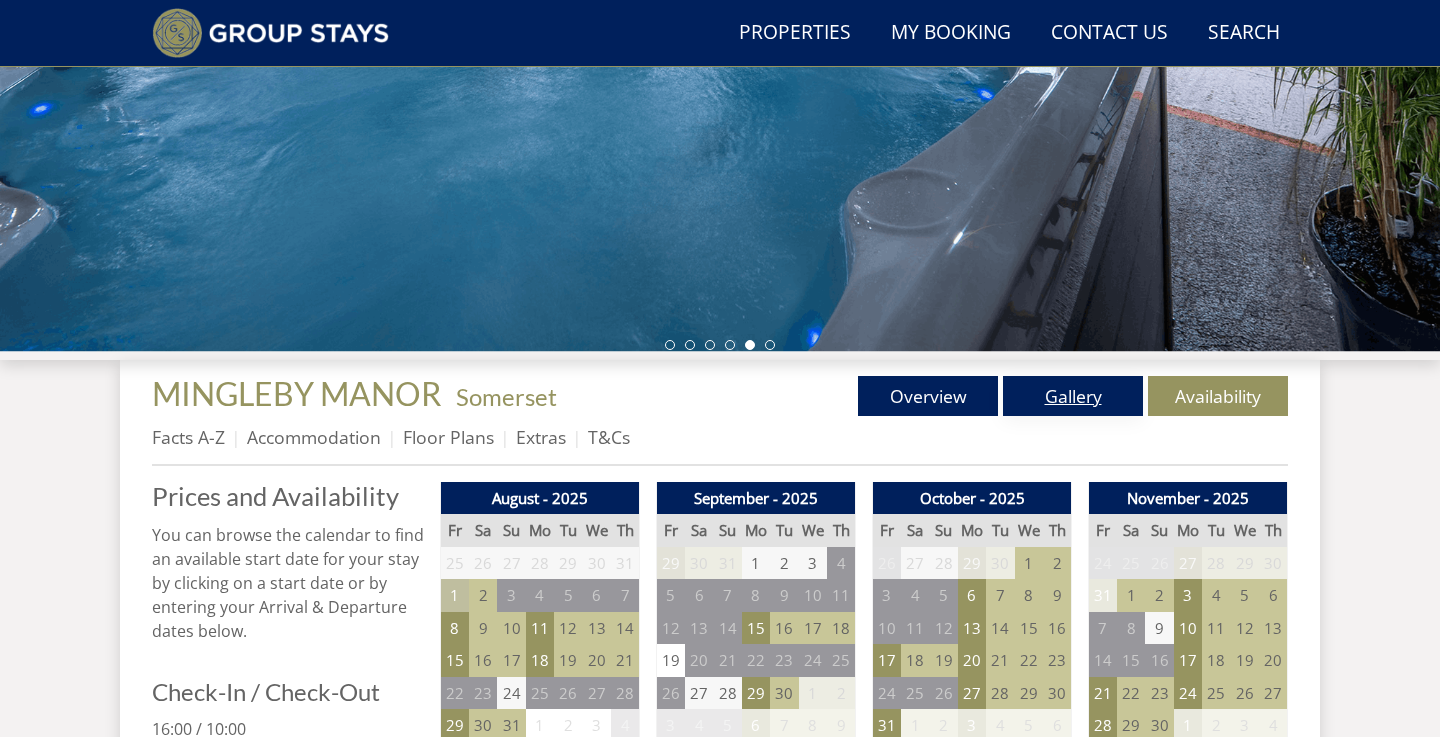 click on "Gallery" at bounding box center (1073, 396) 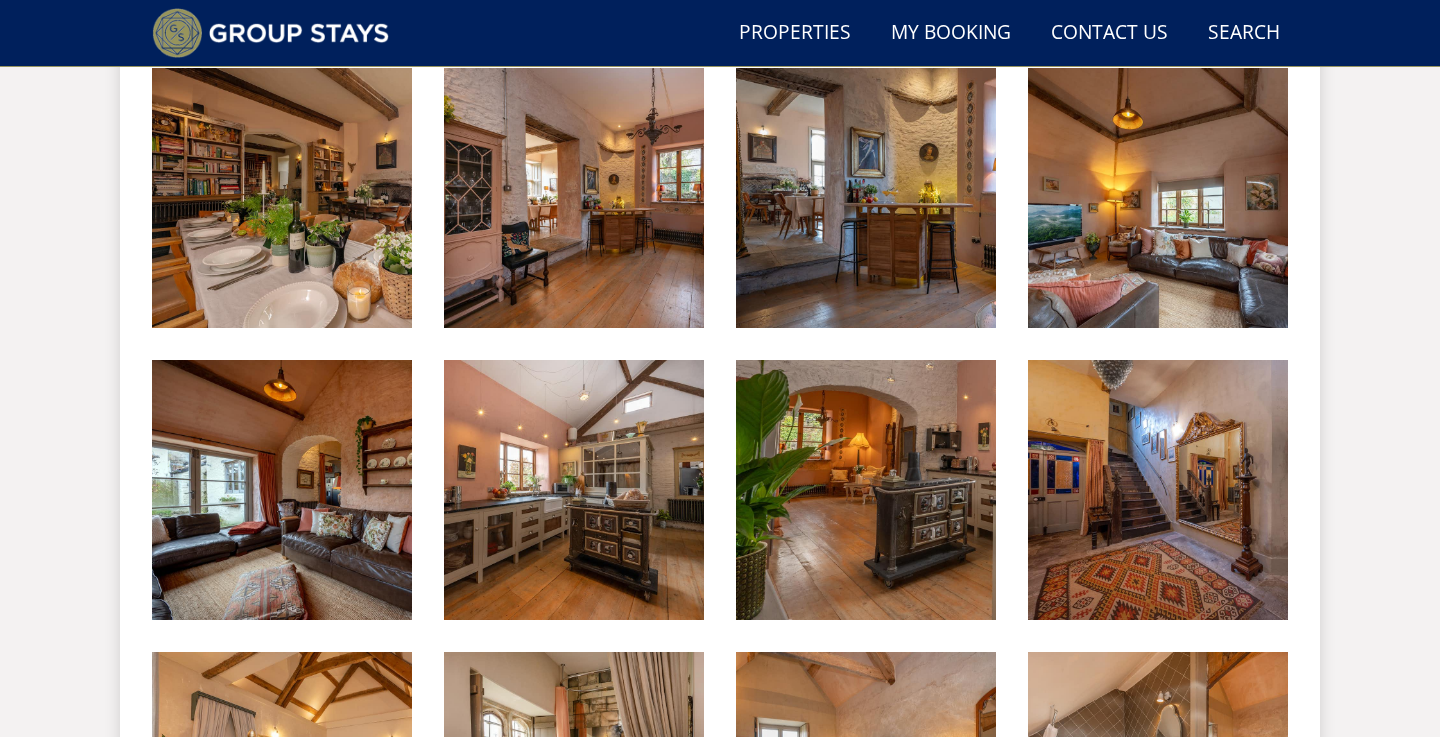 scroll, scrollTop: 1742, scrollLeft: 0, axis: vertical 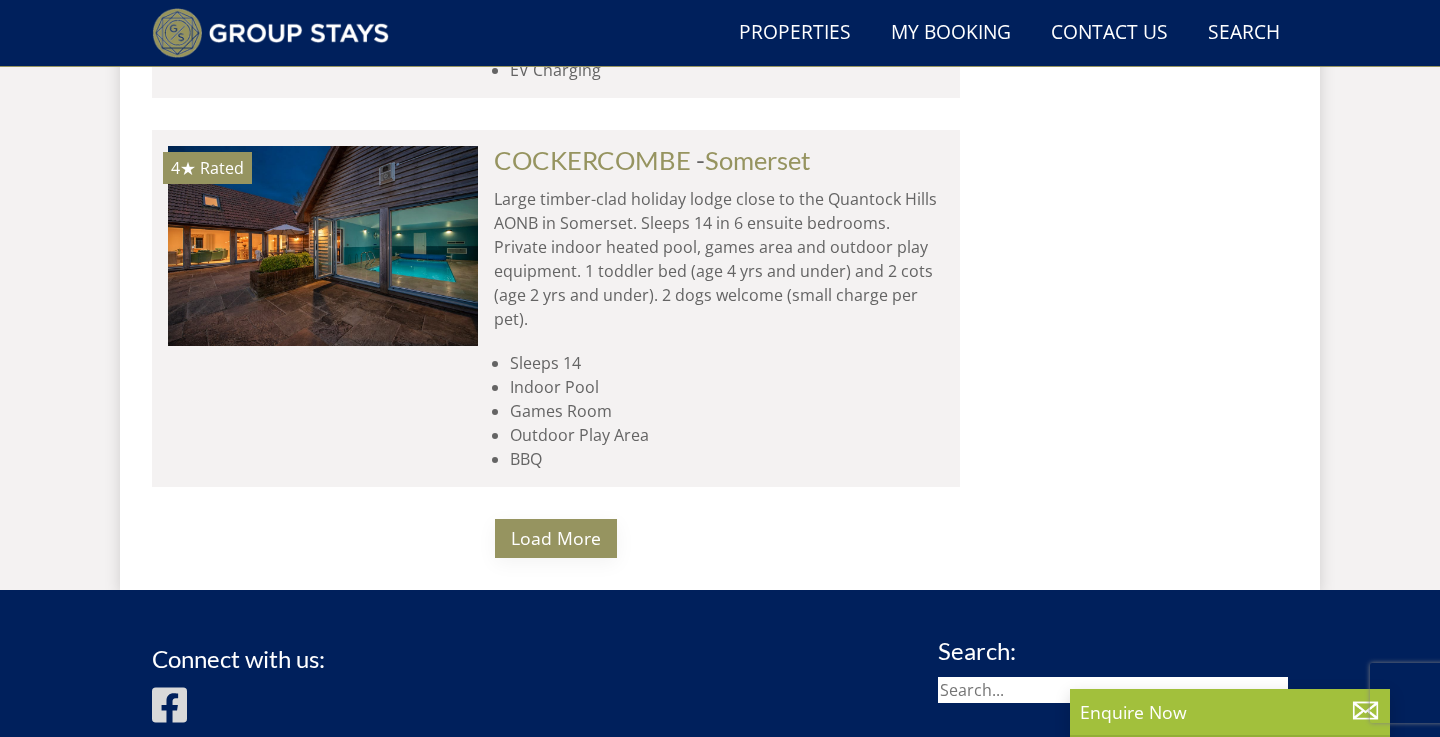 click on "Load More" at bounding box center [556, 538] 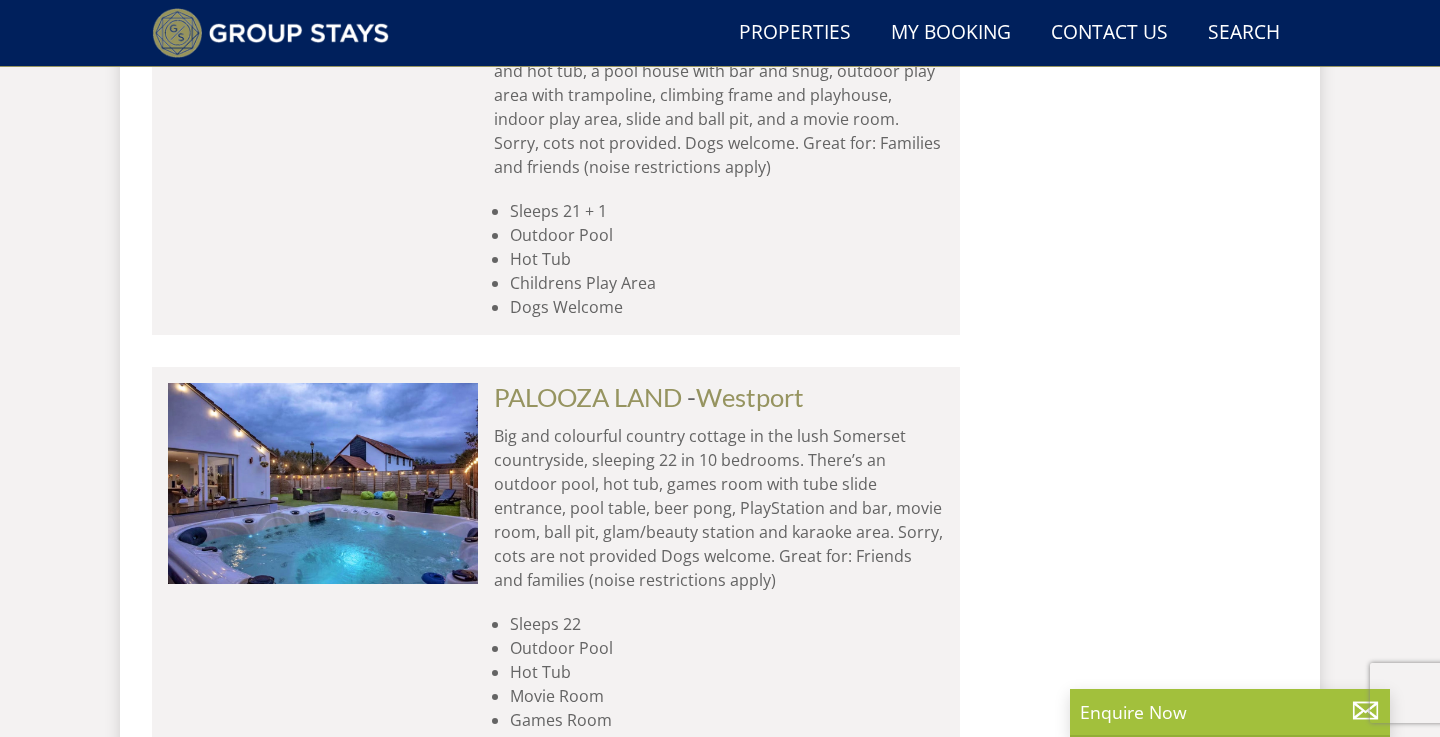 scroll, scrollTop: 13115, scrollLeft: 0, axis: vertical 